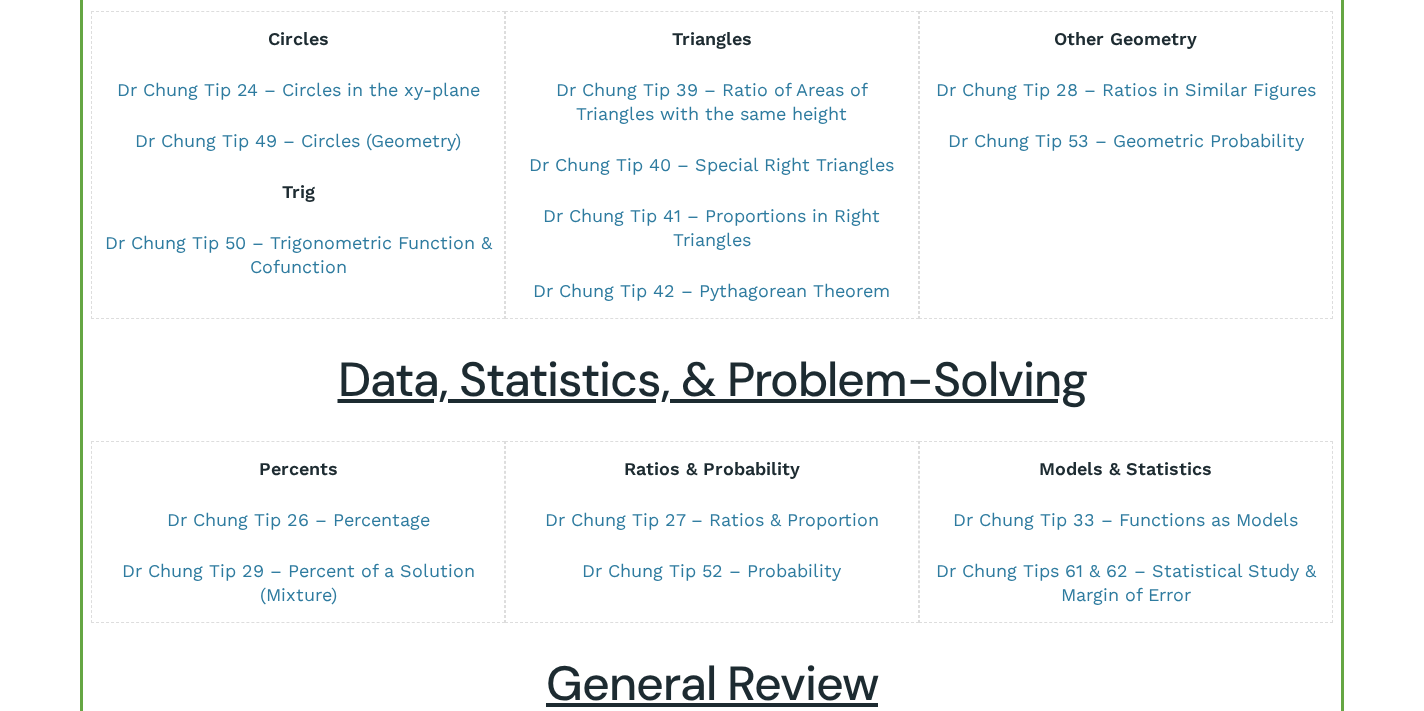 scroll, scrollTop: 1124, scrollLeft: 0, axis: vertical 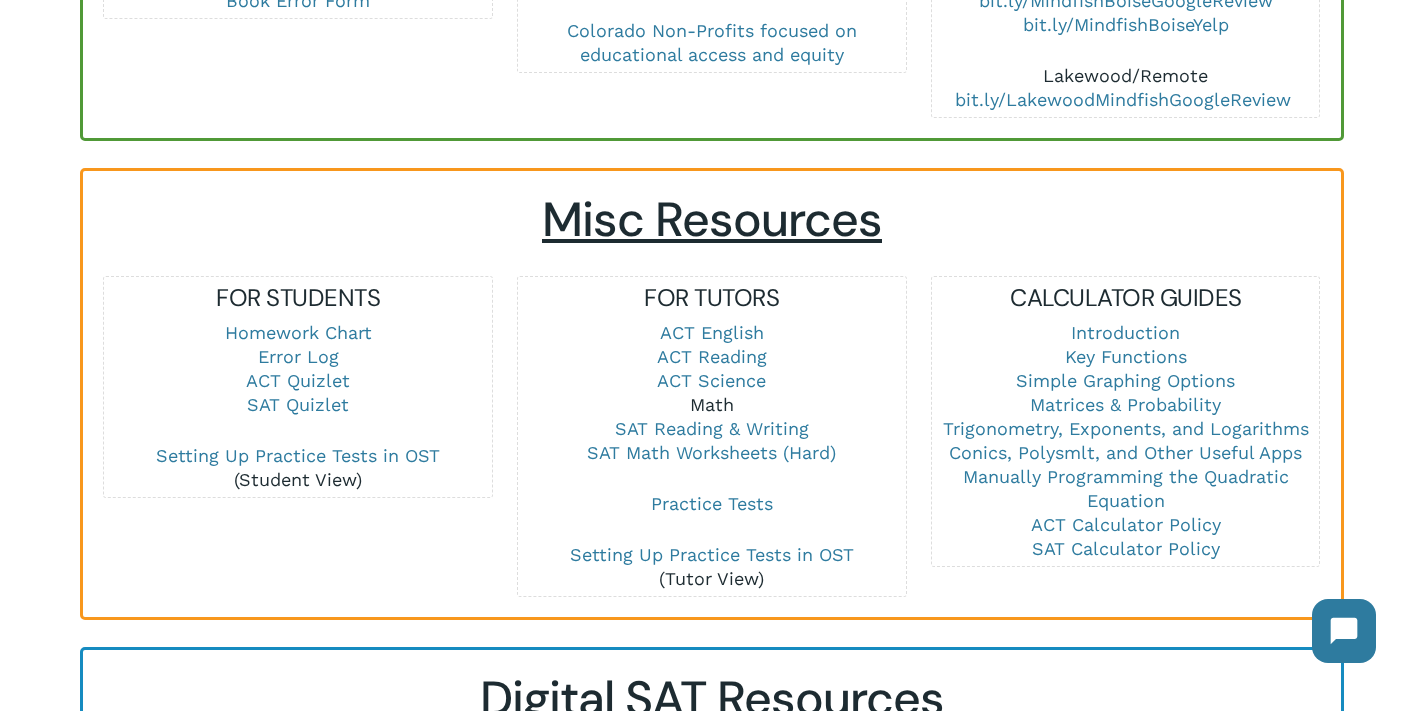click on "Math" at bounding box center [712, 404] 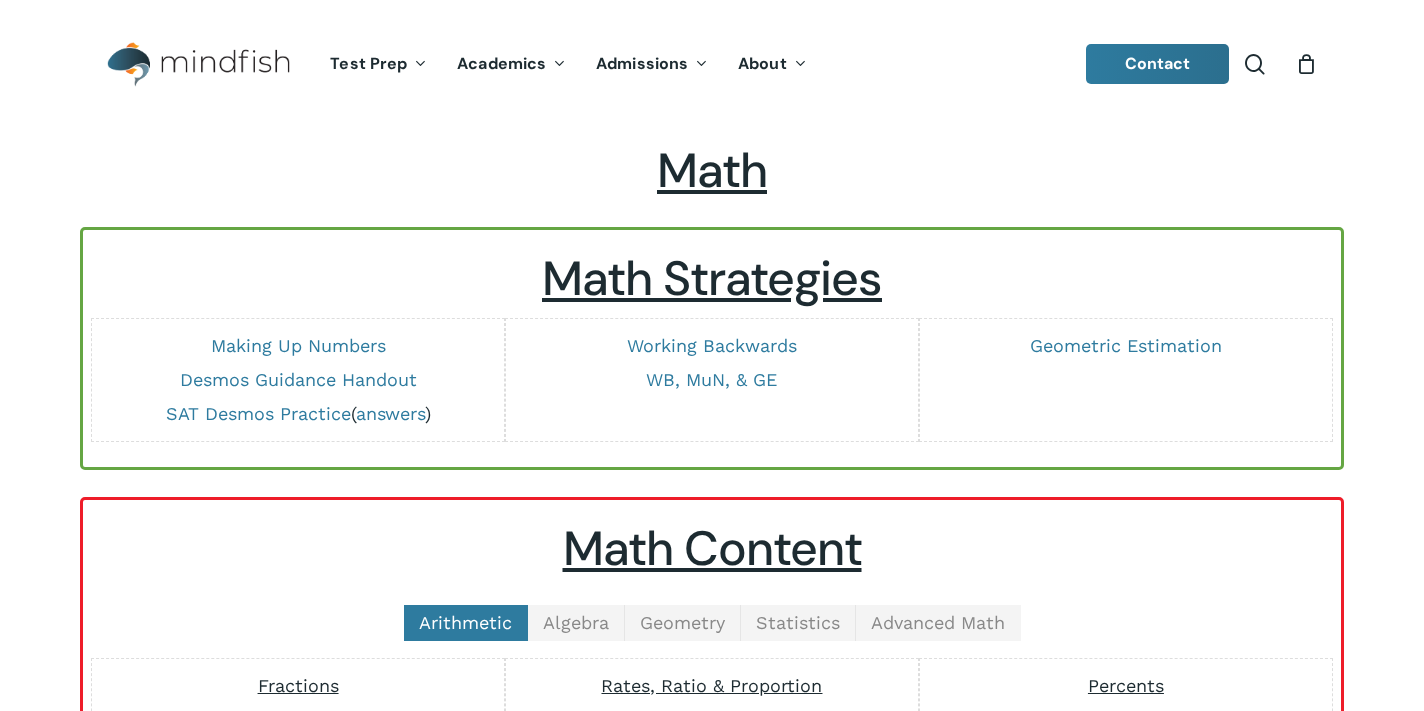 scroll, scrollTop: 0, scrollLeft: 0, axis: both 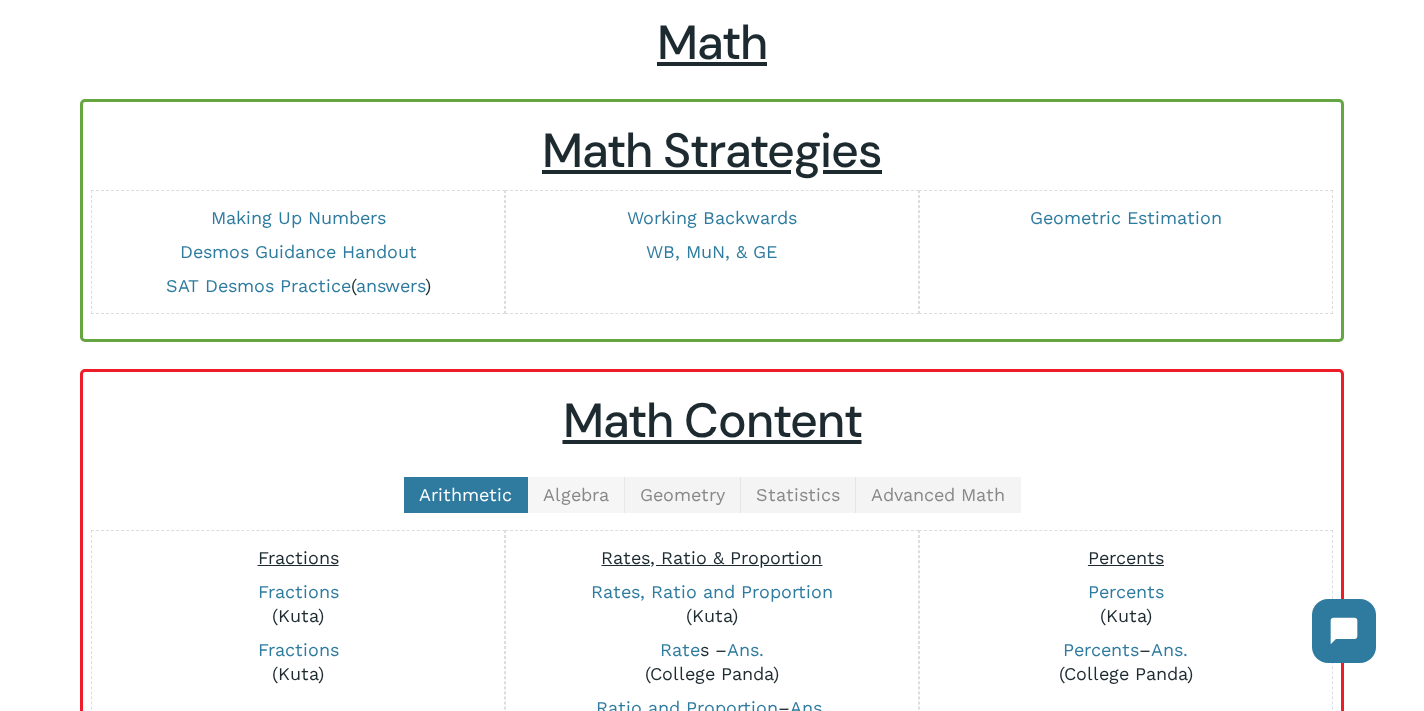 click on "Algebra" at bounding box center (576, 494) 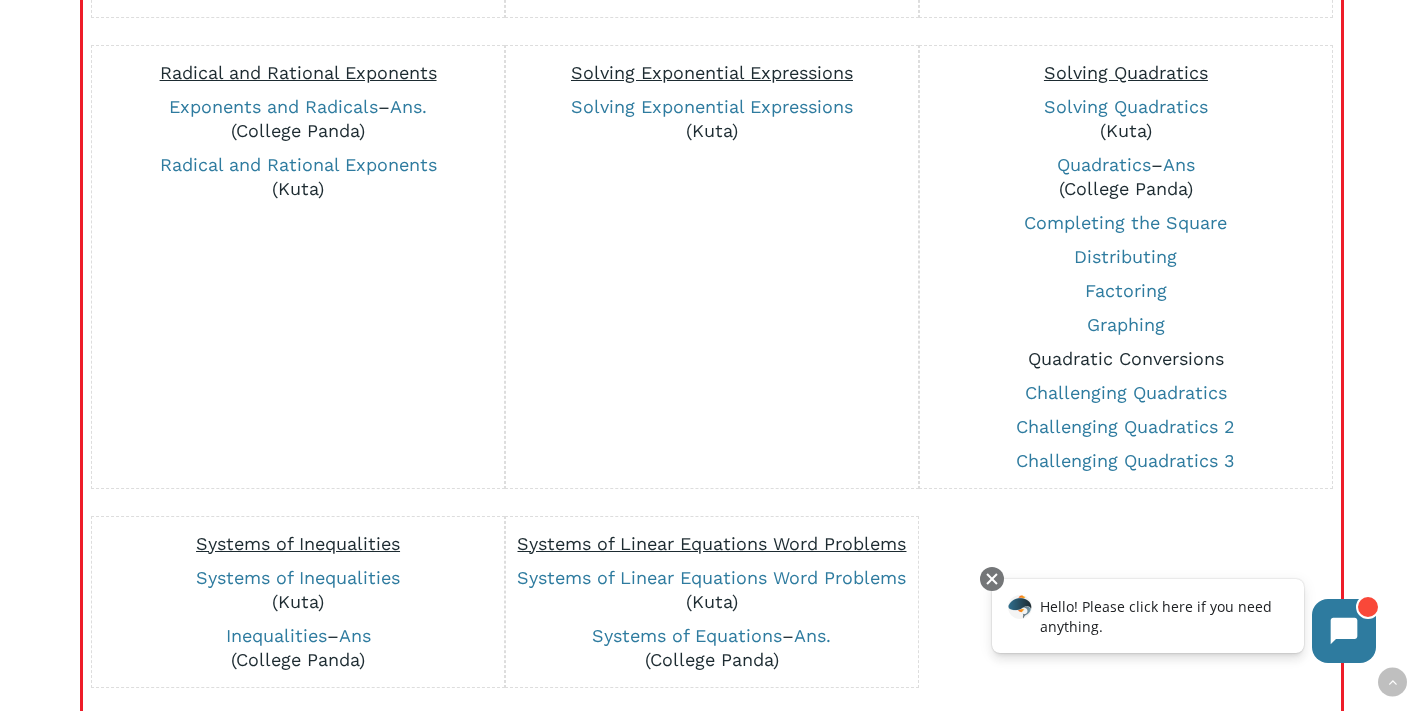 scroll, scrollTop: 1116, scrollLeft: 0, axis: vertical 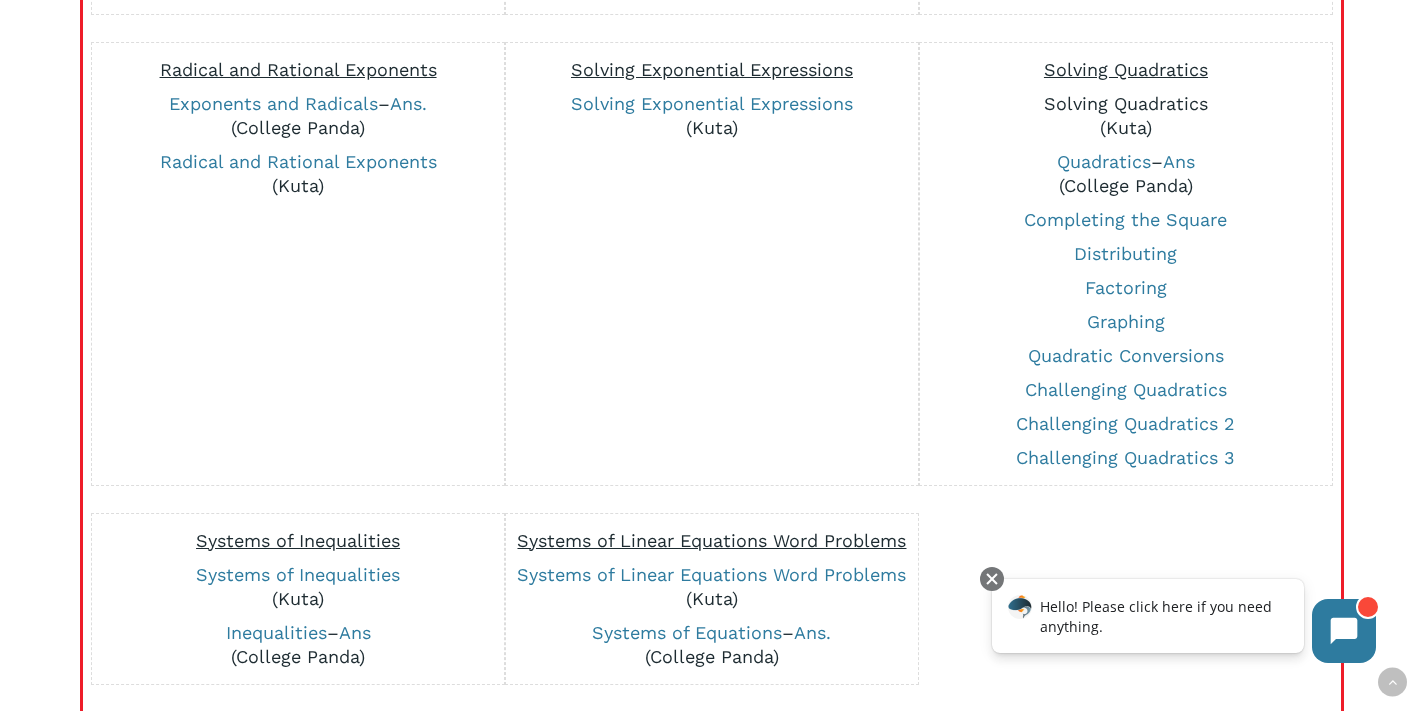 click on "Solving Quadratics" at bounding box center (1126, 103) 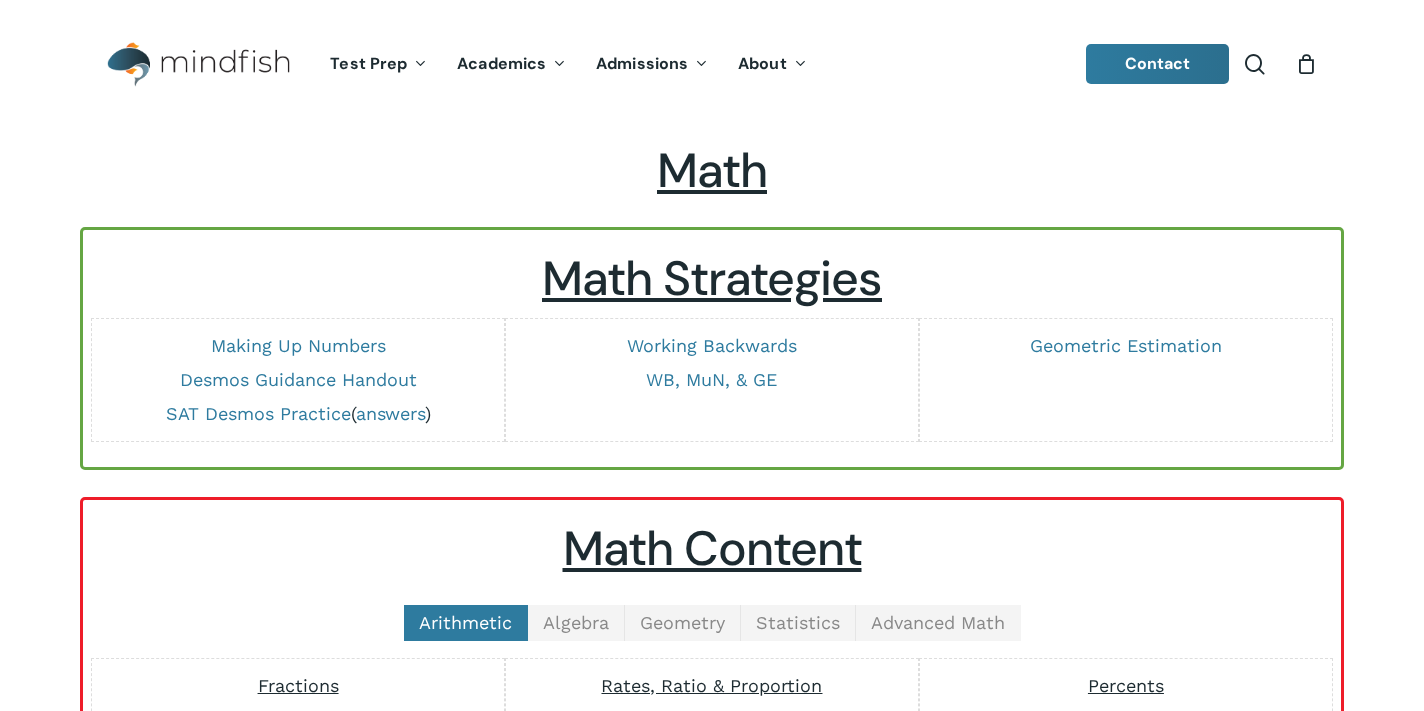 scroll, scrollTop: 1116, scrollLeft: 0, axis: vertical 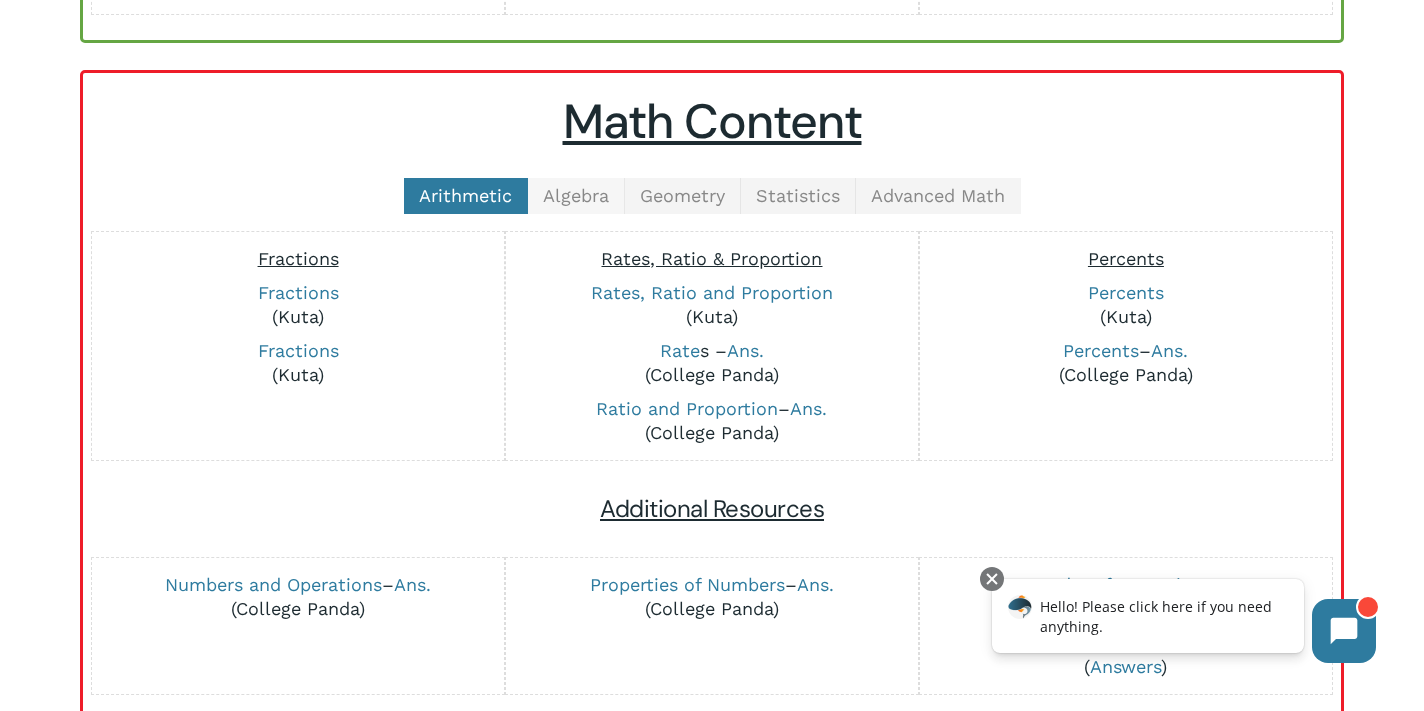 click on "Algebra" at bounding box center (576, 195) 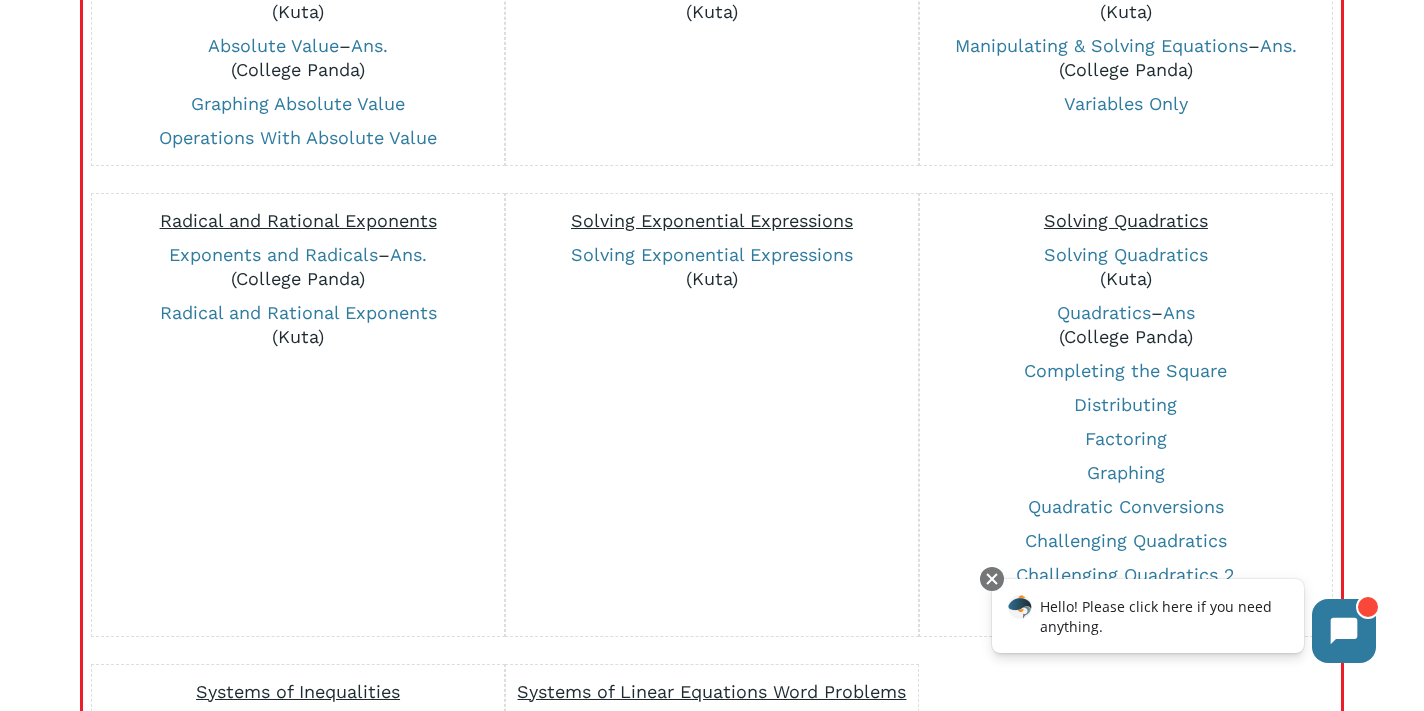 scroll, scrollTop: 970, scrollLeft: 0, axis: vertical 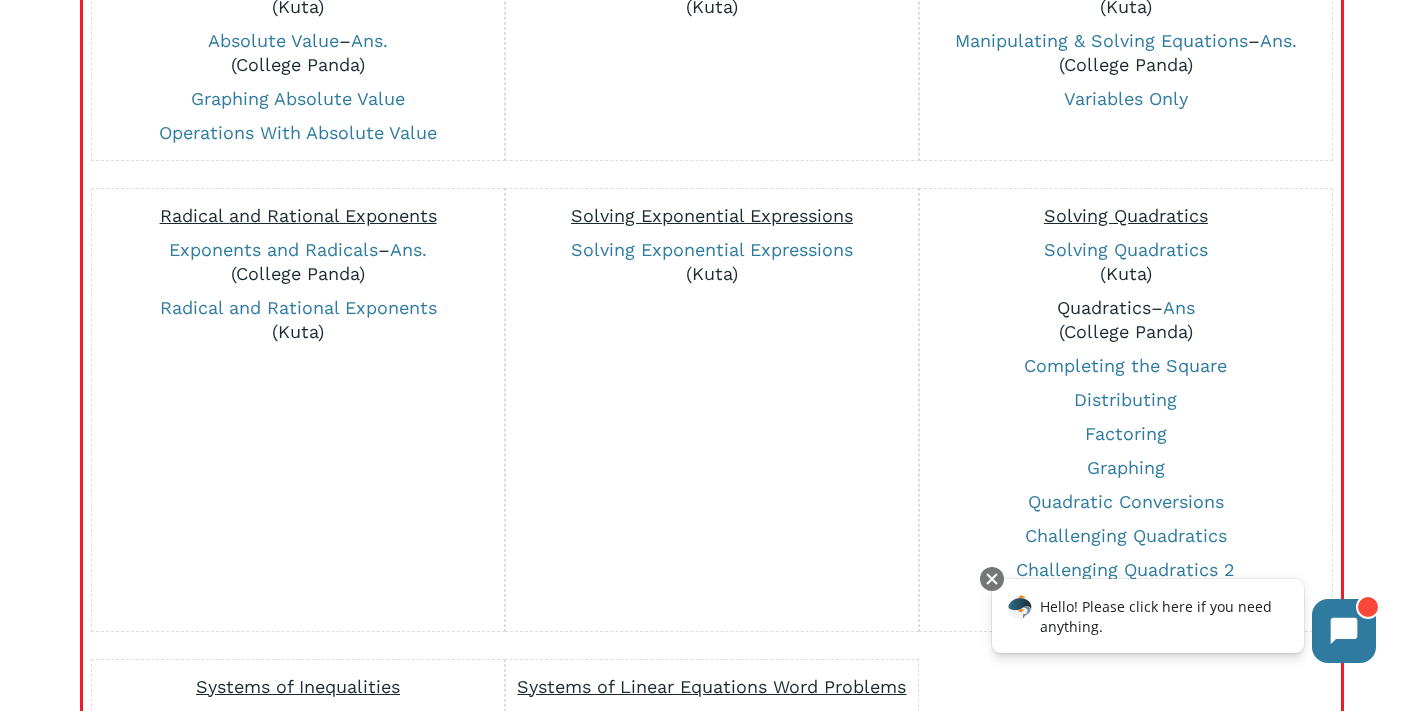 click on "Quadratics" at bounding box center [1104, 307] 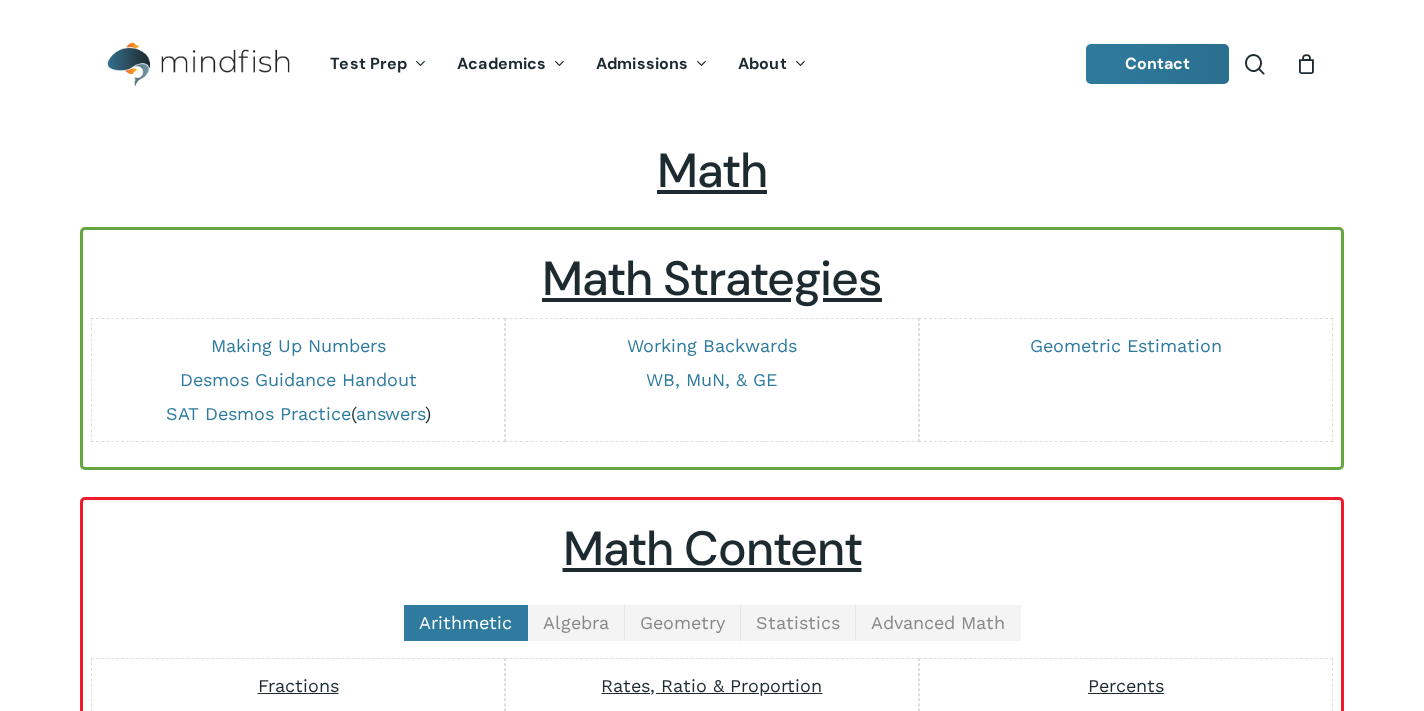 scroll, scrollTop: 970, scrollLeft: 0, axis: vertical 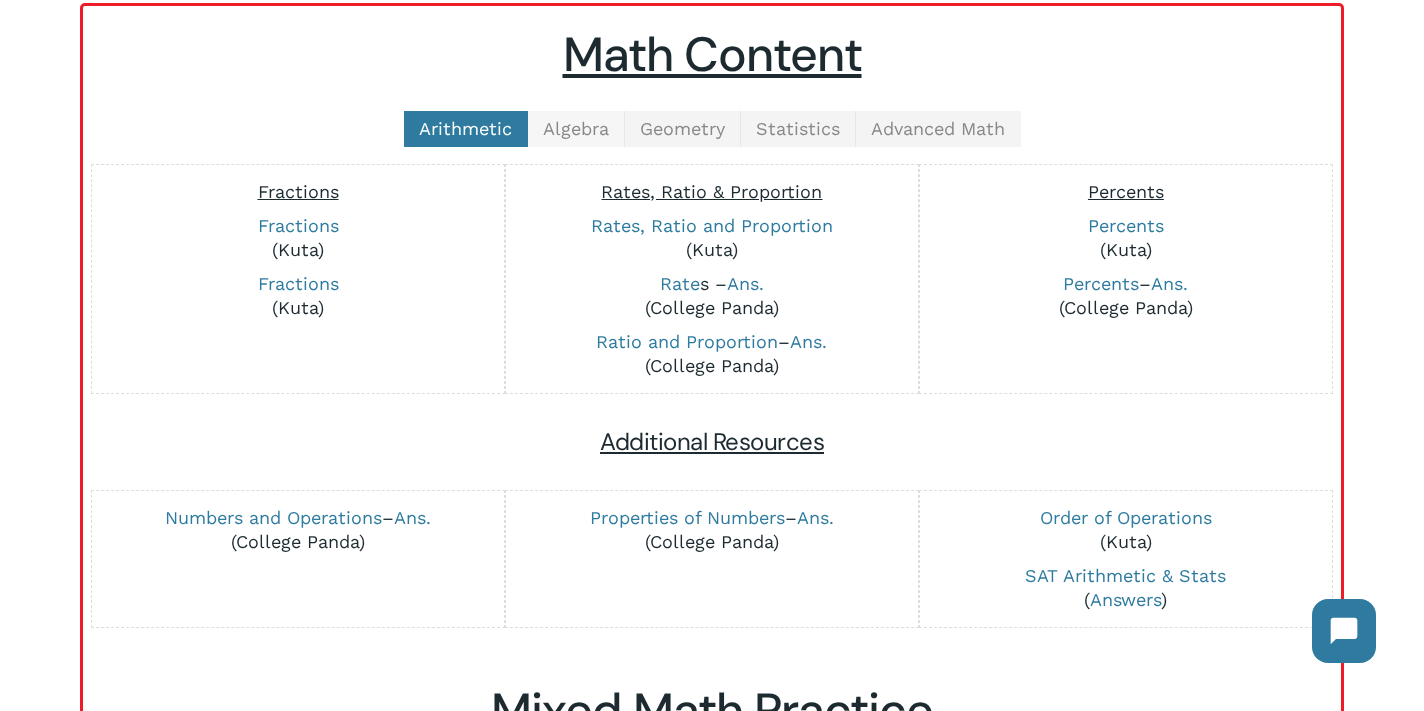click on "Algebra" at bounding box center (576, 128) 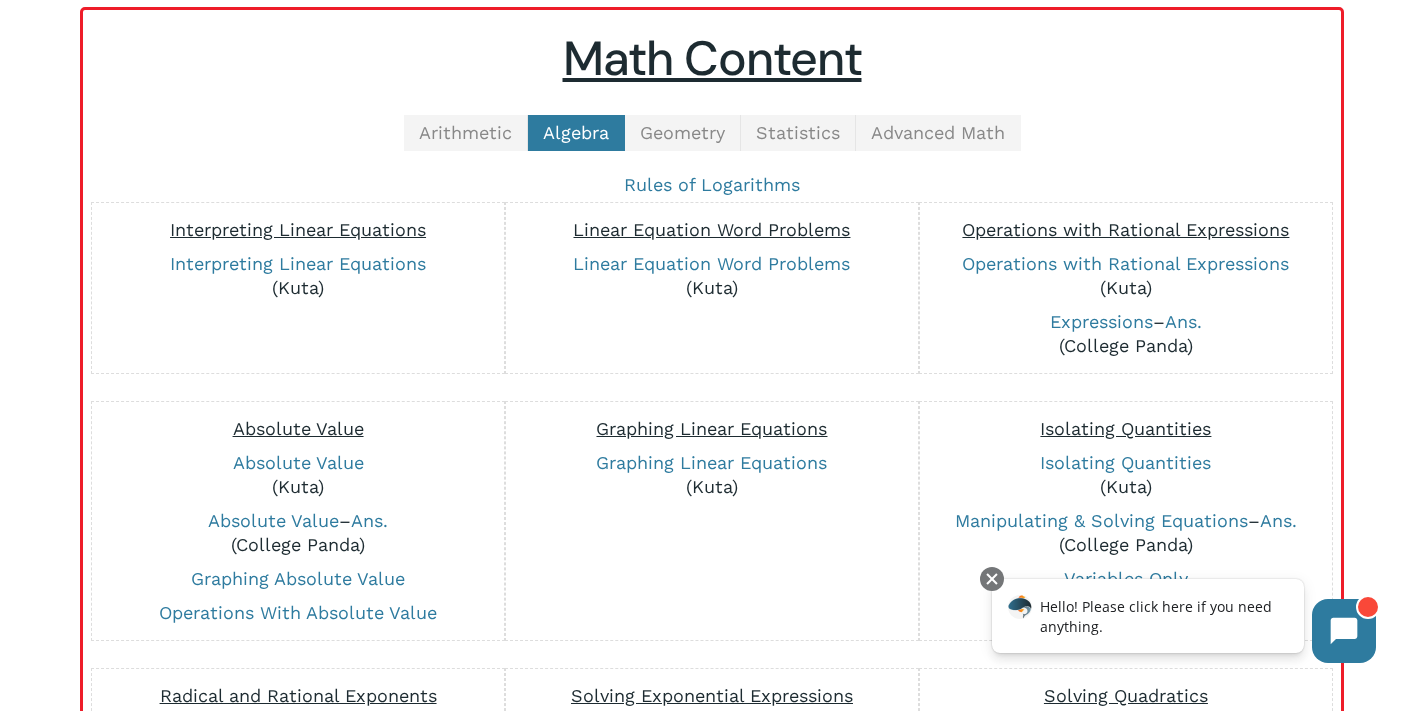 scroll, scrollTop: 493, scrollLeft: 0, axis: vertical 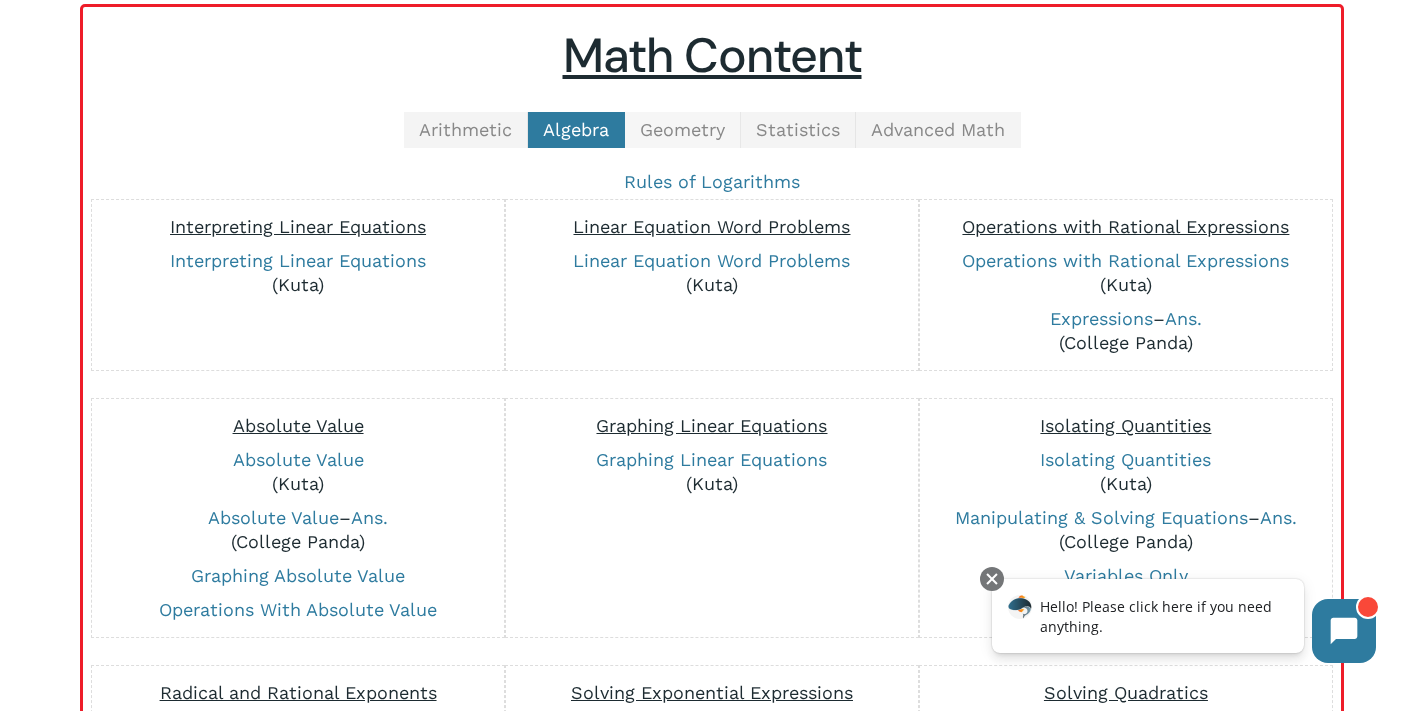 click on "Geometry" at bounding box center (682, 129) 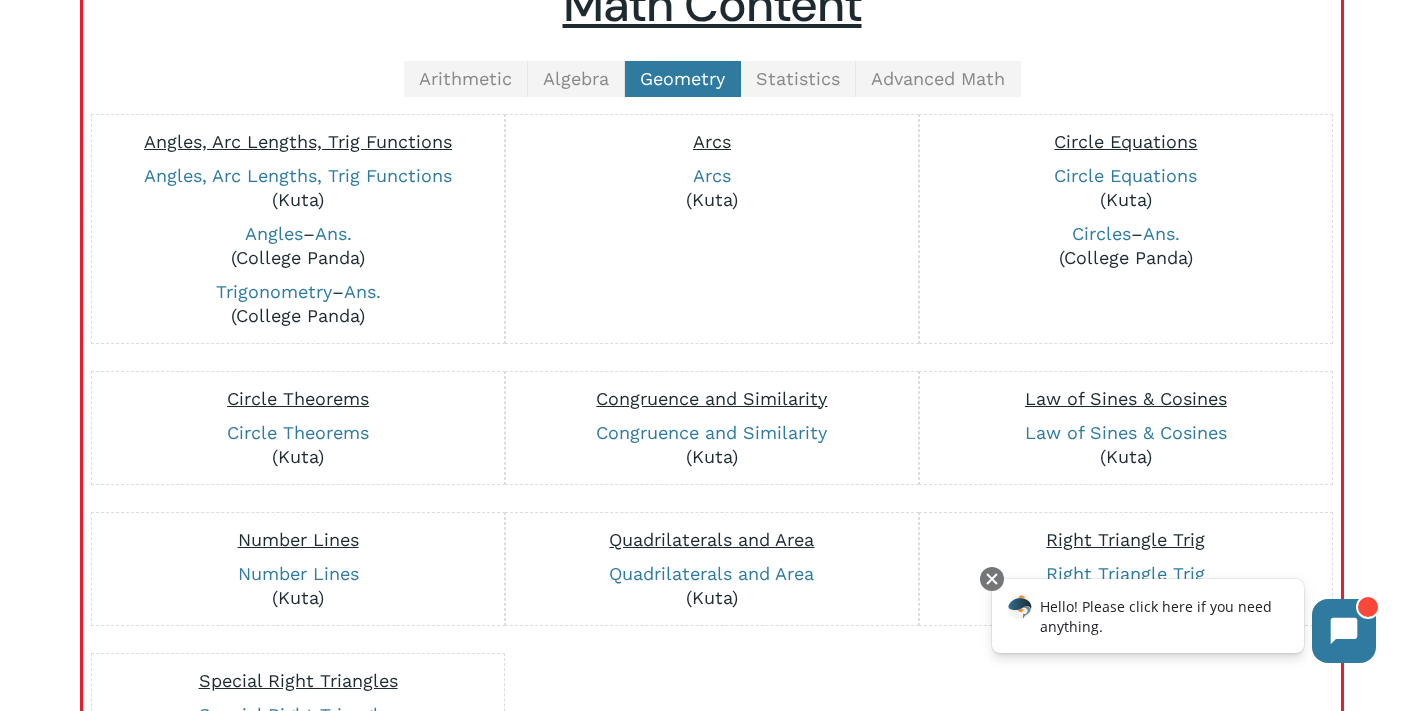 scroll, scrollTop: 549, scrollLeft: 0, axis: vertical 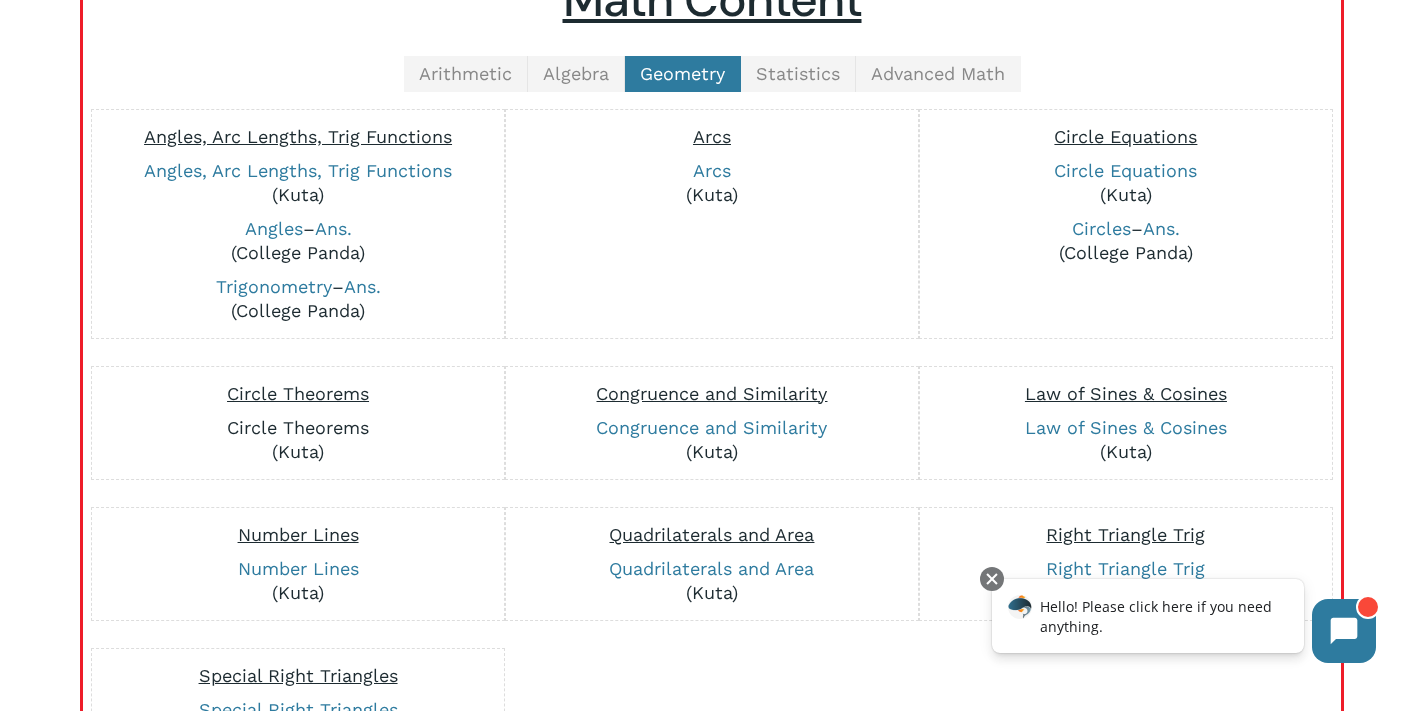 click on "Circle Theorems" at bounding box center [298, 427] 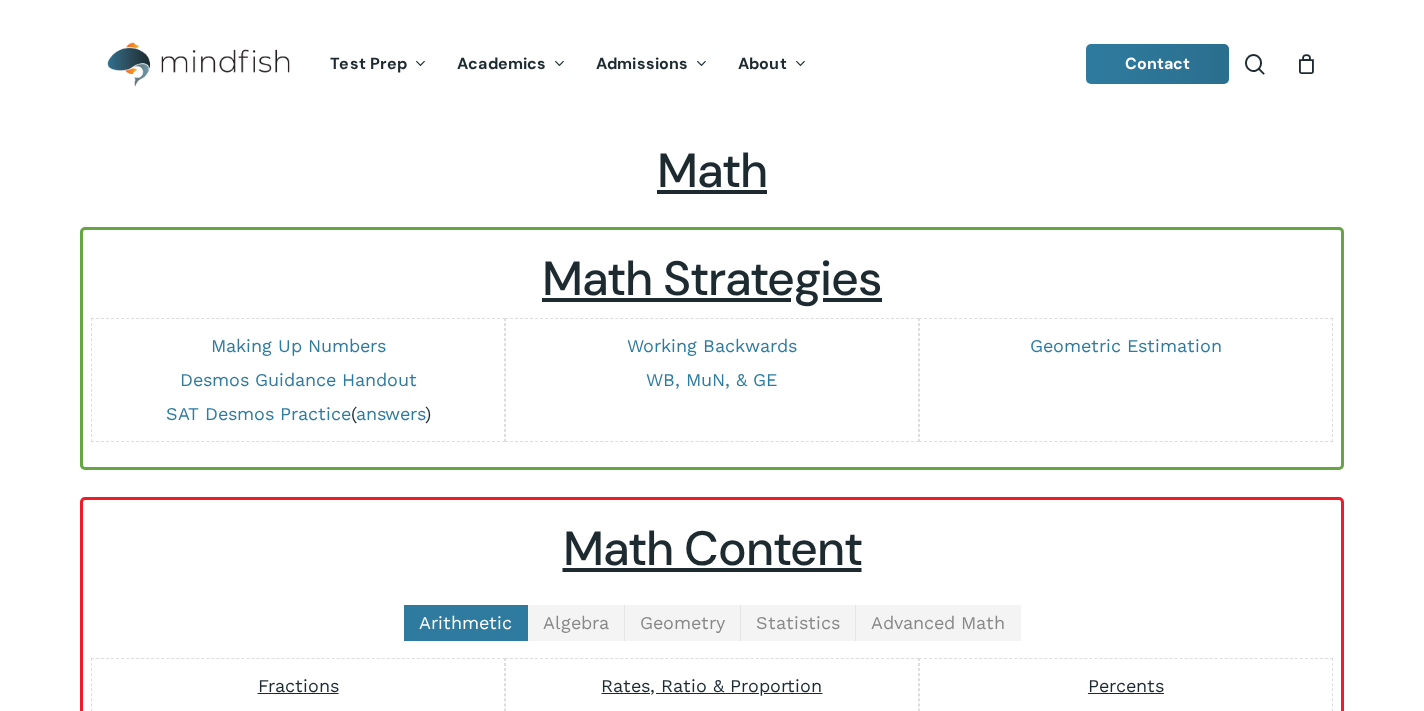 scroll, scrollTop: 549, scrollLeft: 0, axis: vertical 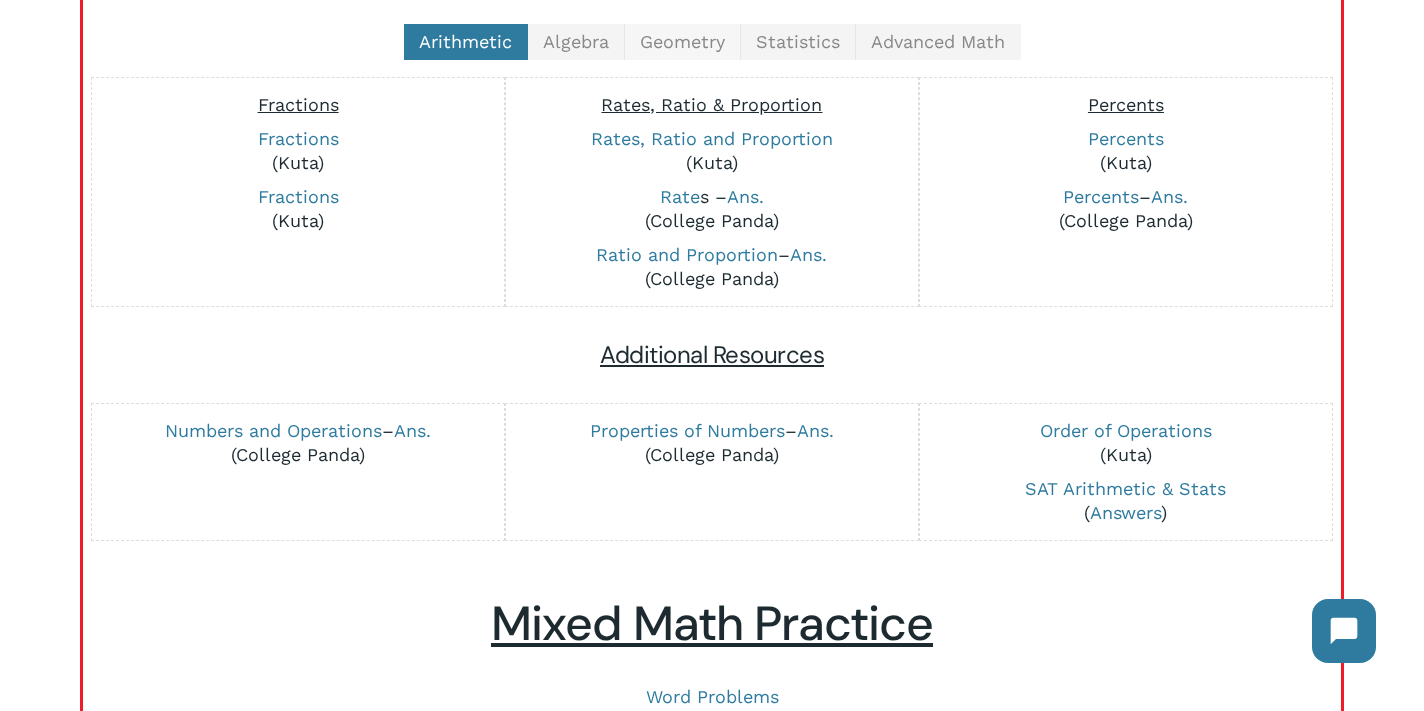 click on "Geometry" at bounding box center [682, 41] 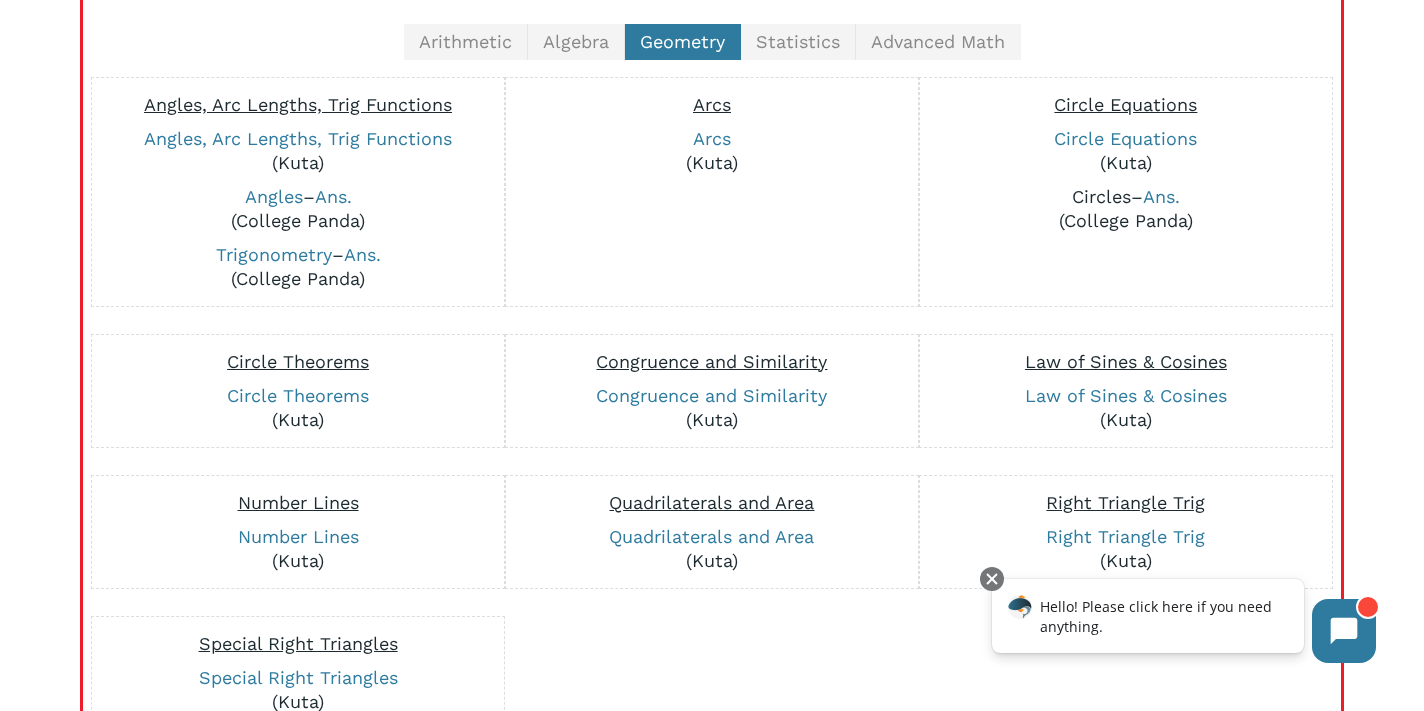 click on "Circles" at bounding box center (1101, 196) 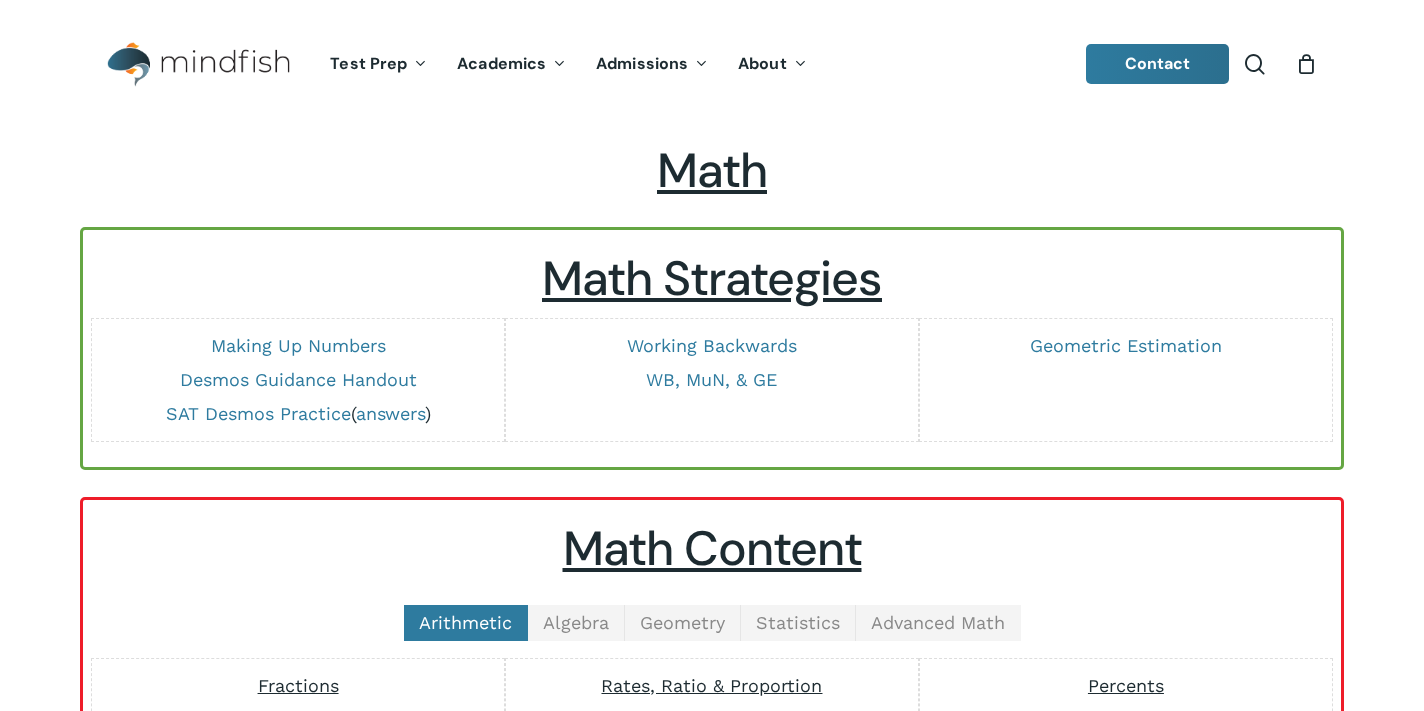 scroll, scrollTop: 581, scrollLeft: 0, axis: vertical 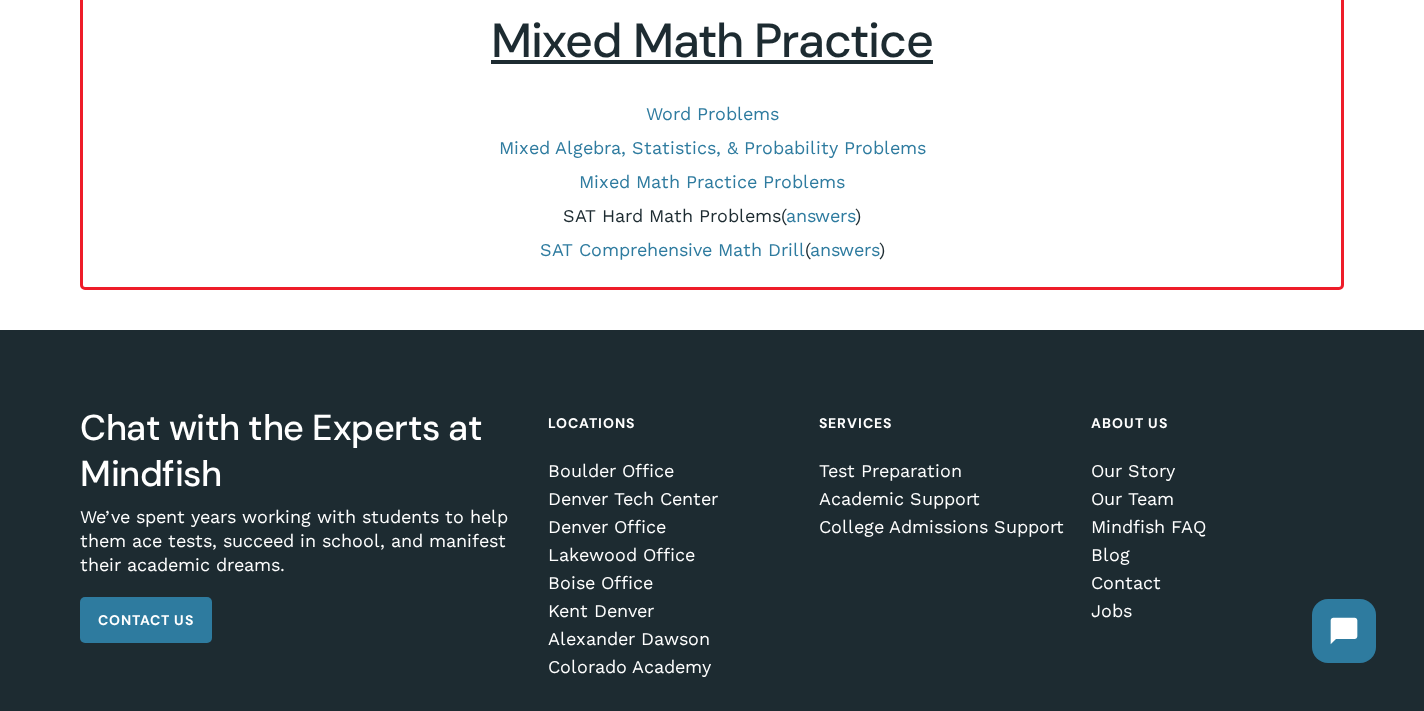 click on "SAT Hard Math Problems" at bounding box center (672, 215) 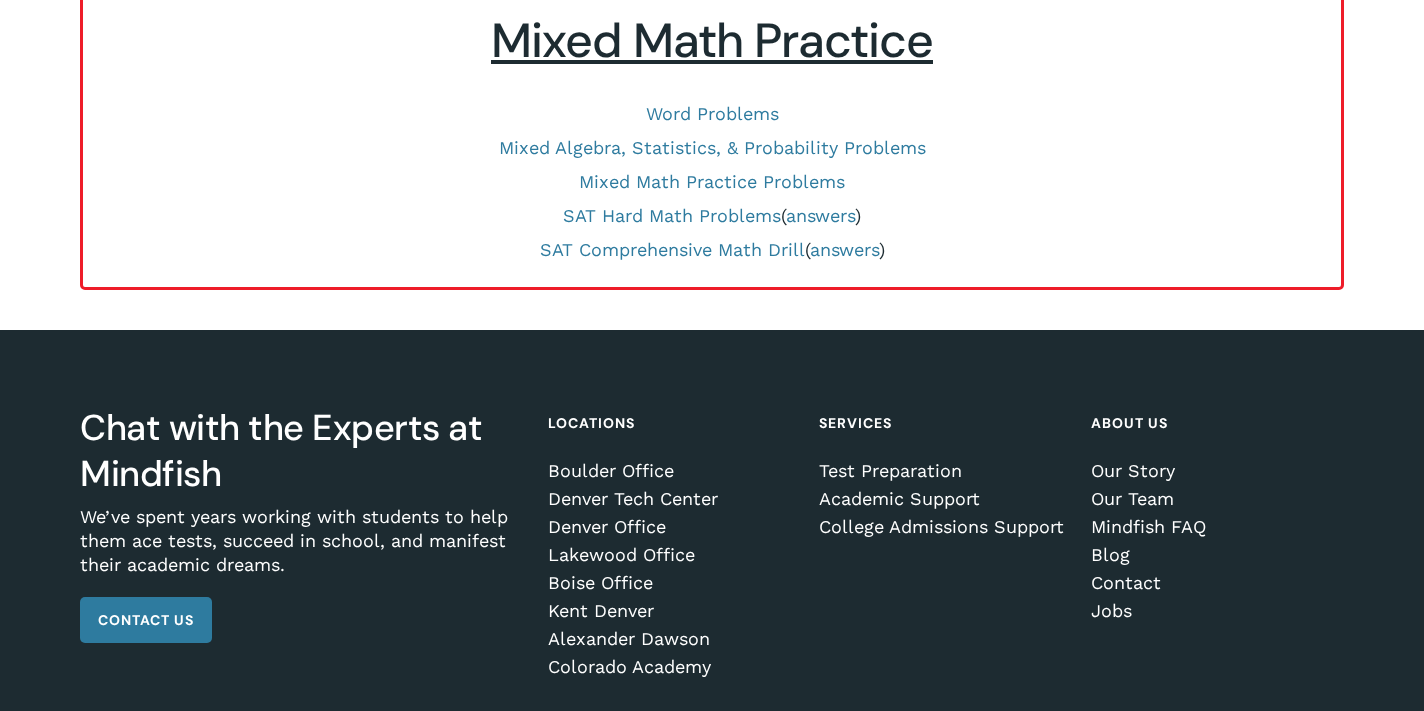 scroll, scrollTop: 1164, scrollLeft: 0, axis: vertical 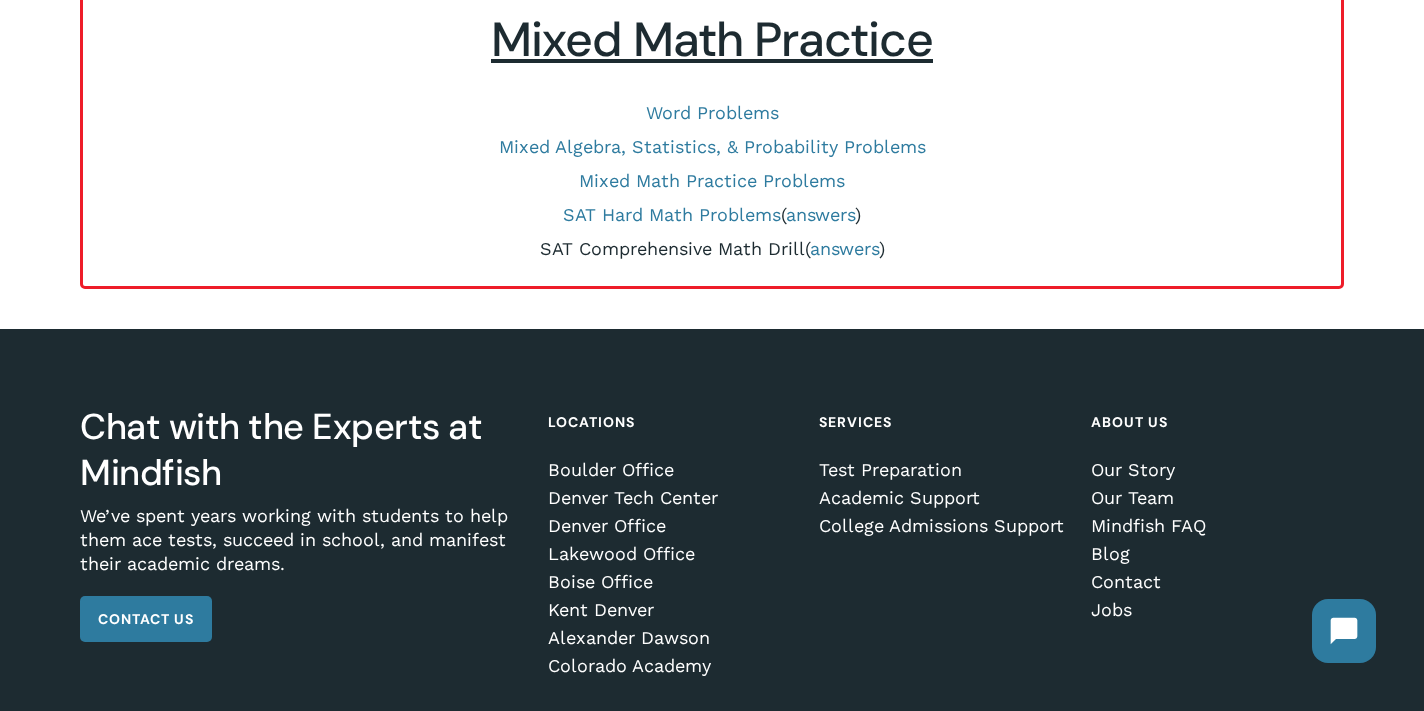 click on "SAT Comprehensive Math Drill" at bounding box center [672, 248] 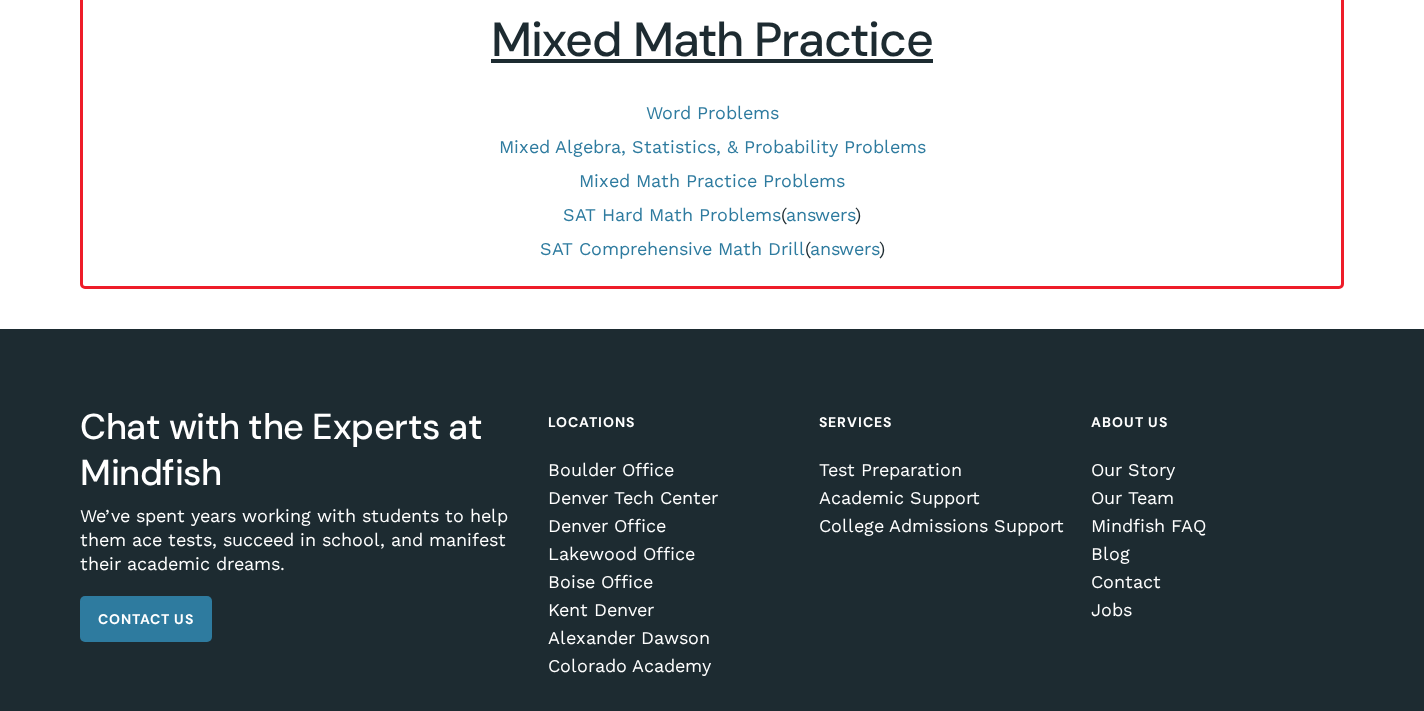 scroll, scrollTop: 1165, scrollLeft: 0, axis: vertical 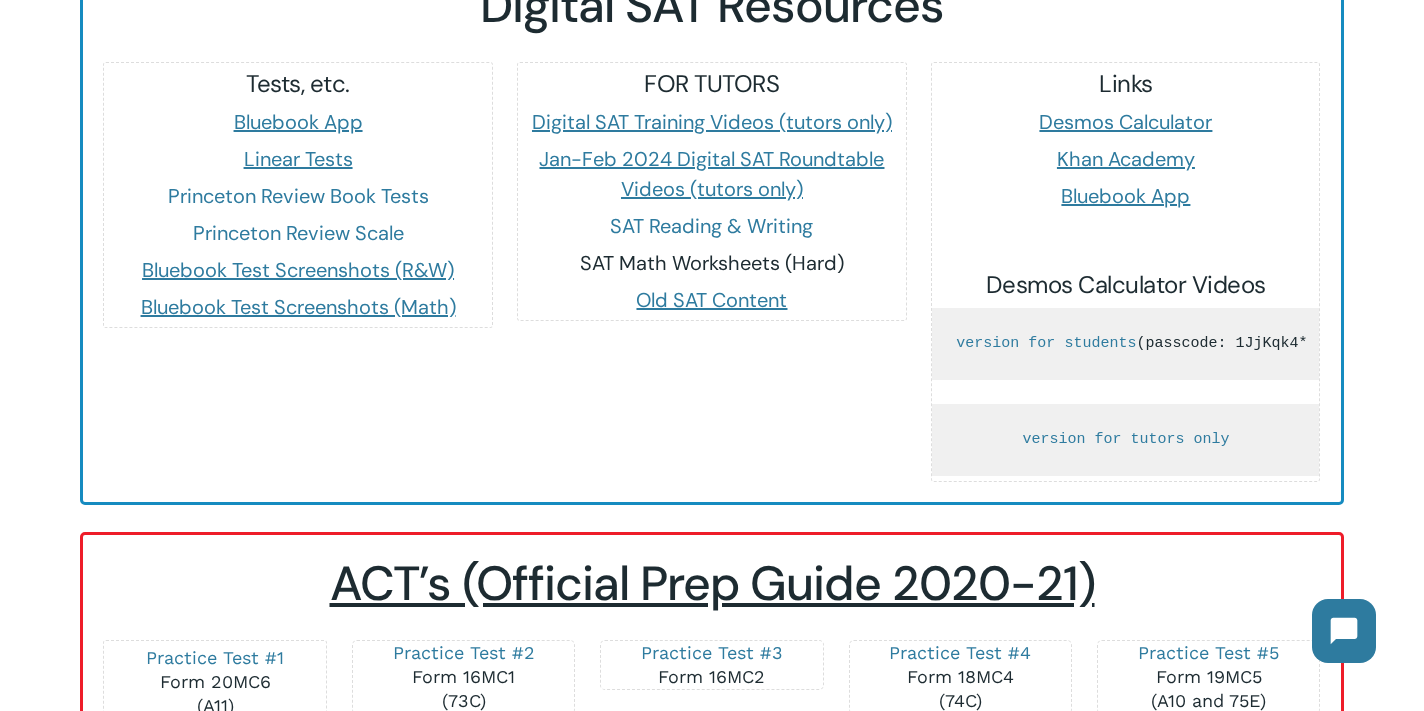 click on "SAT Math Worksheets (Hard)" at bounding box center (712, 263) 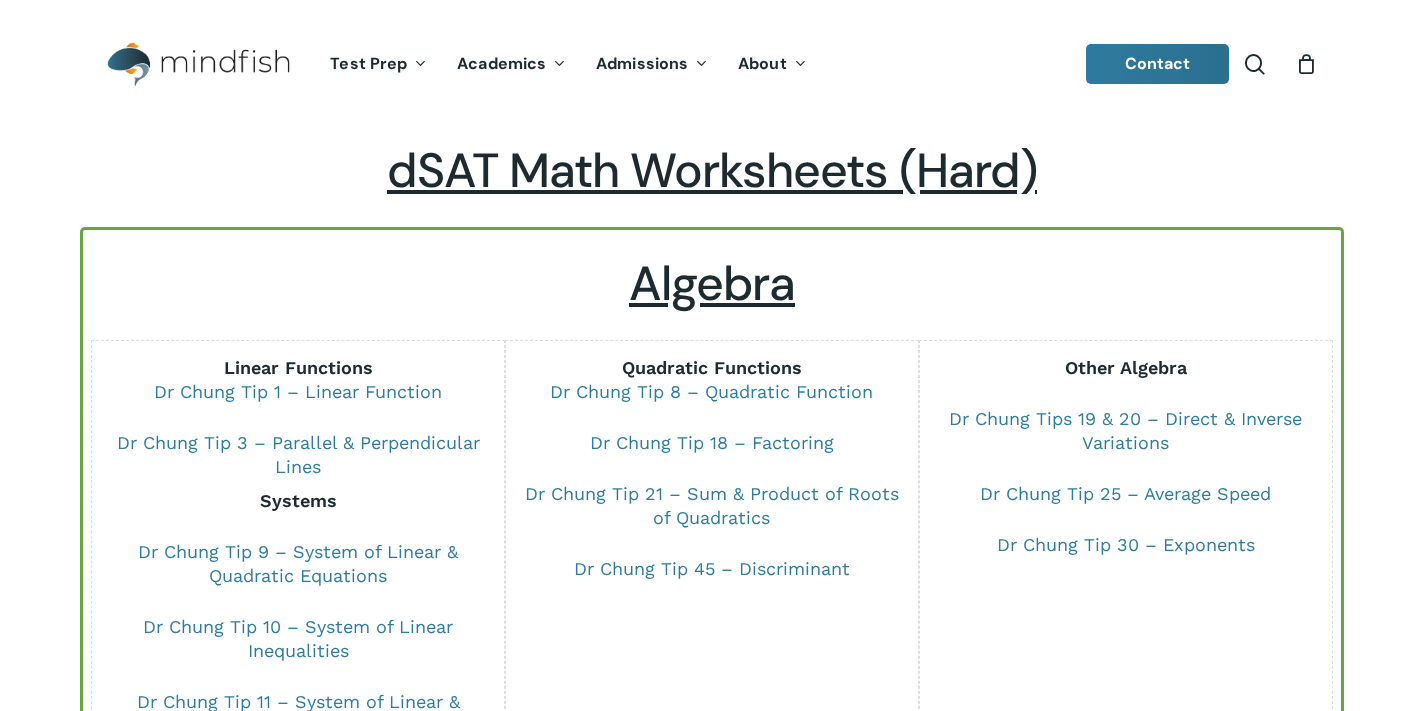 scroll, scrollTop: 0, scrollLeft: 0, axis: both 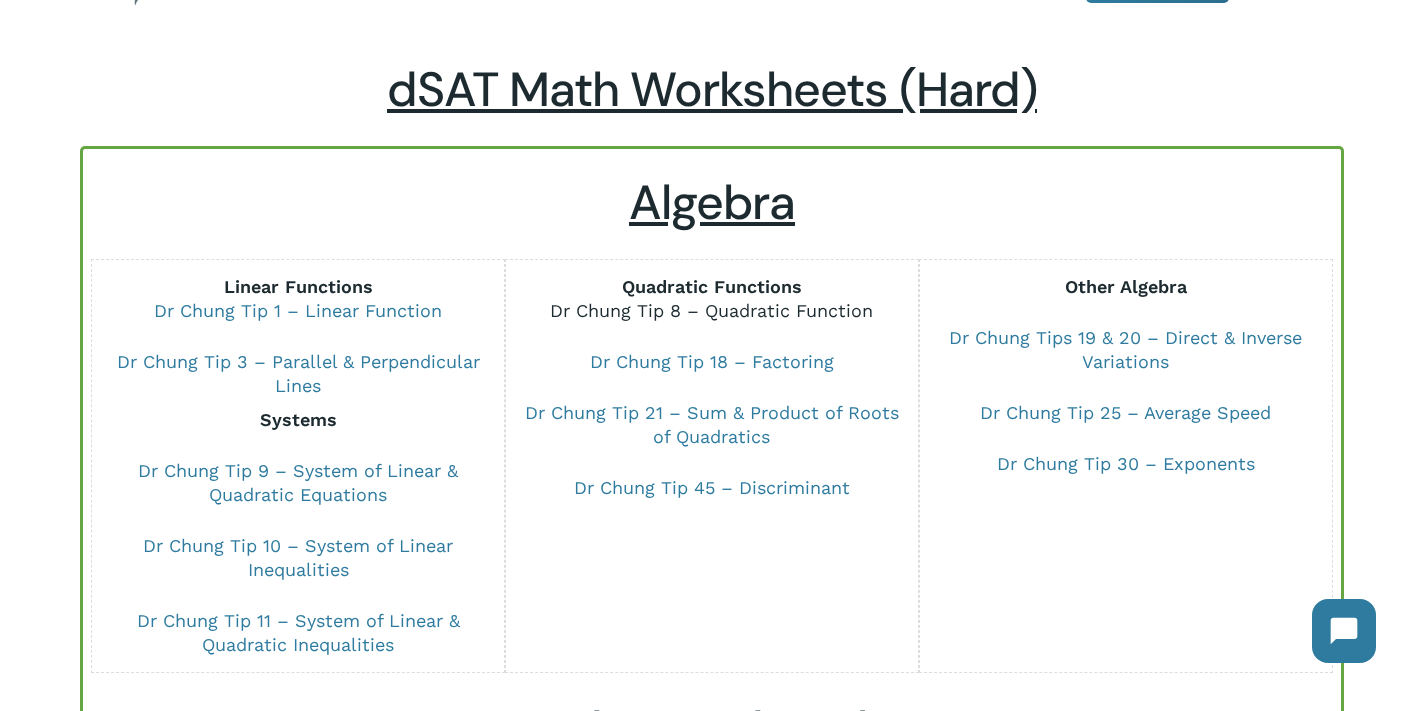 click on "Dr Chung Tip 8 – Quadratic Function" at bounding box center [711, 310] 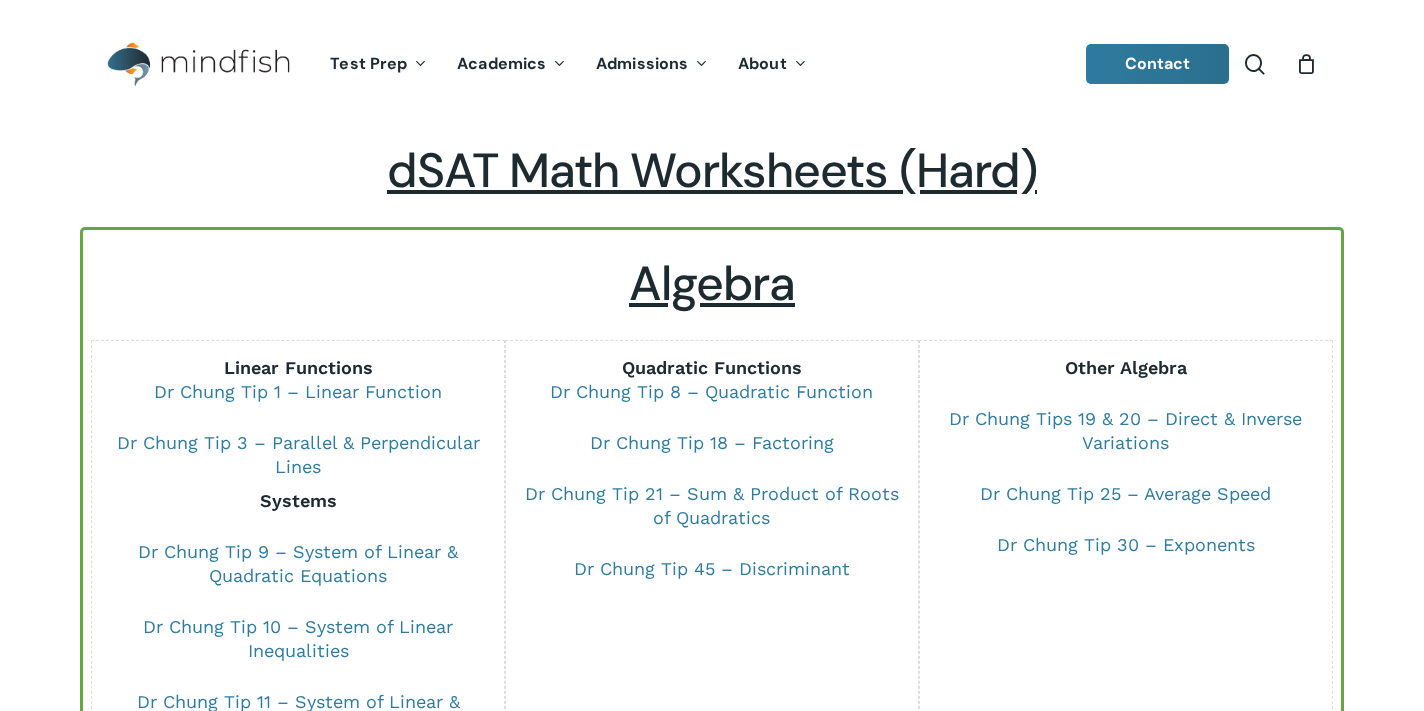 scroll, scrollTop: 81, scrollLeft: 0, axis: vertical 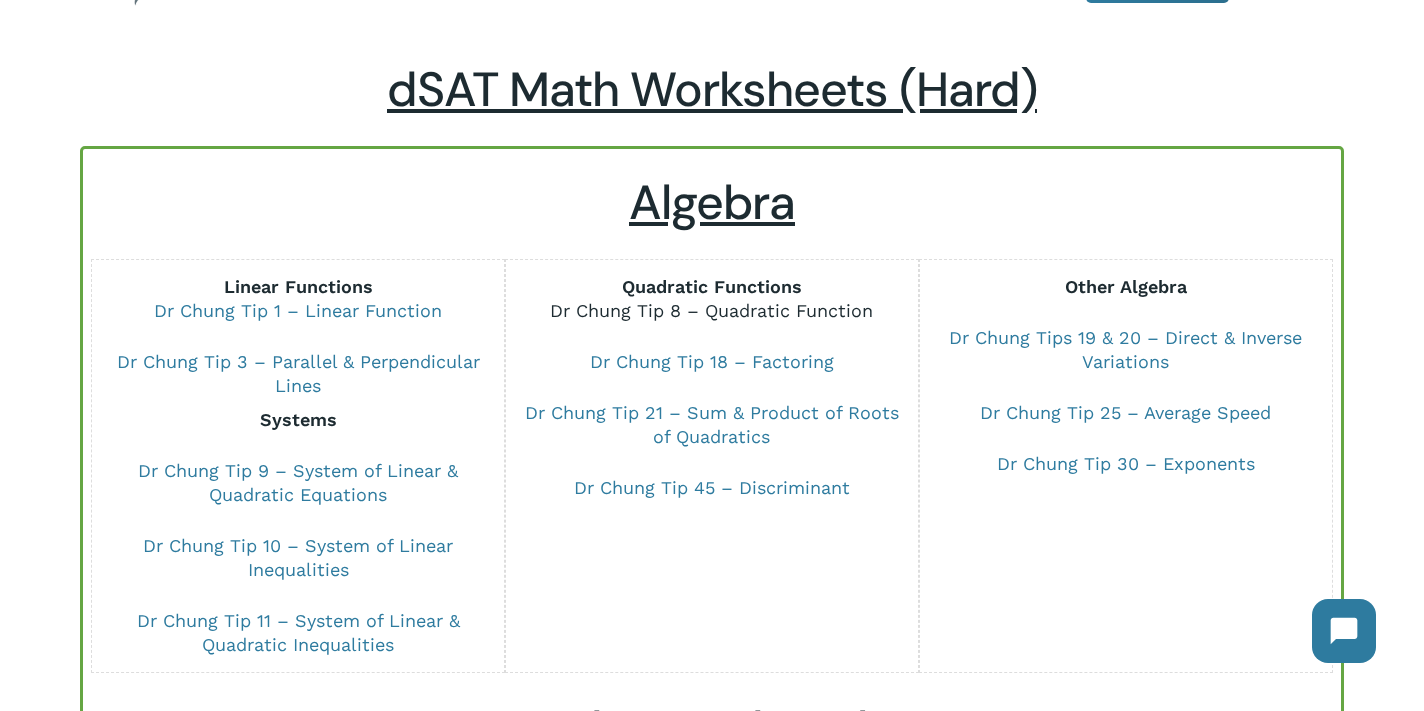 click on "Dr Chung Tip 8 – Quadratic Function" at bounding box center [711, 310] 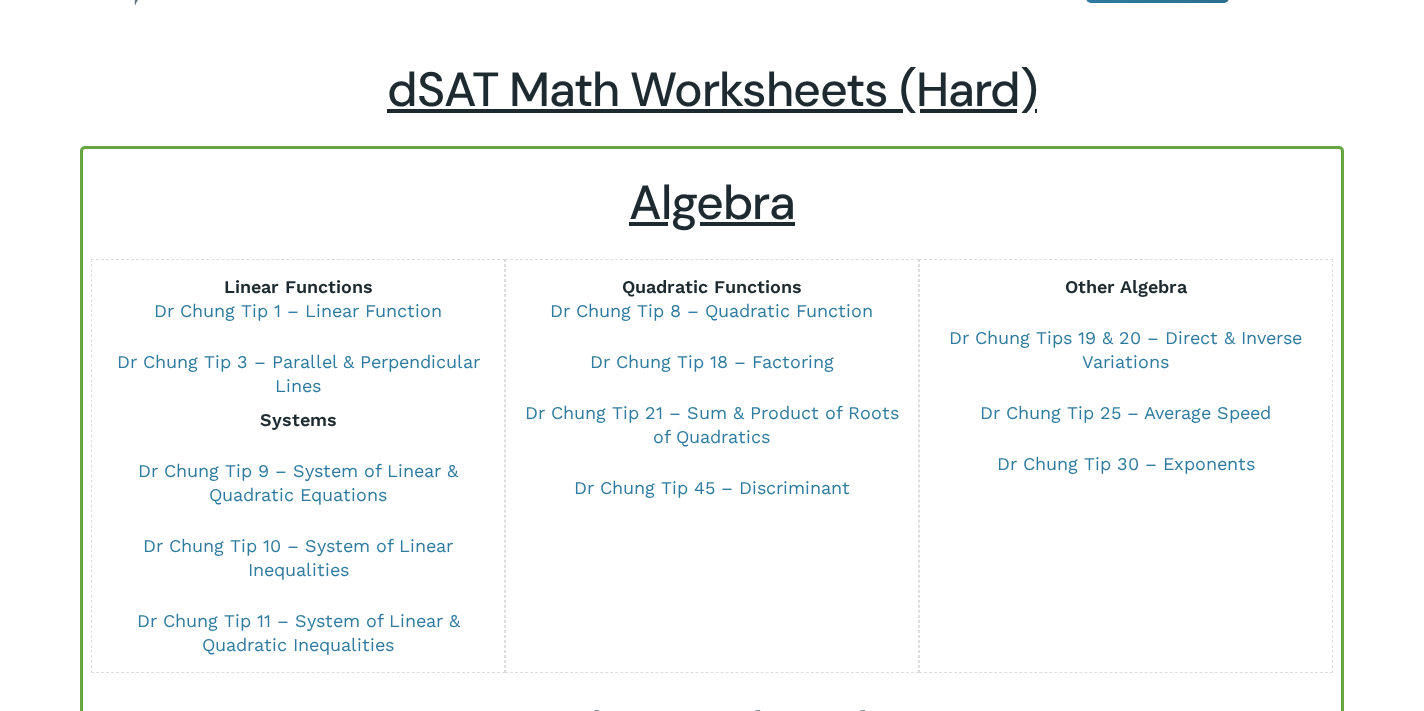 scroll, scrollTop: 81, scrollLeft: 0, axis: vertical 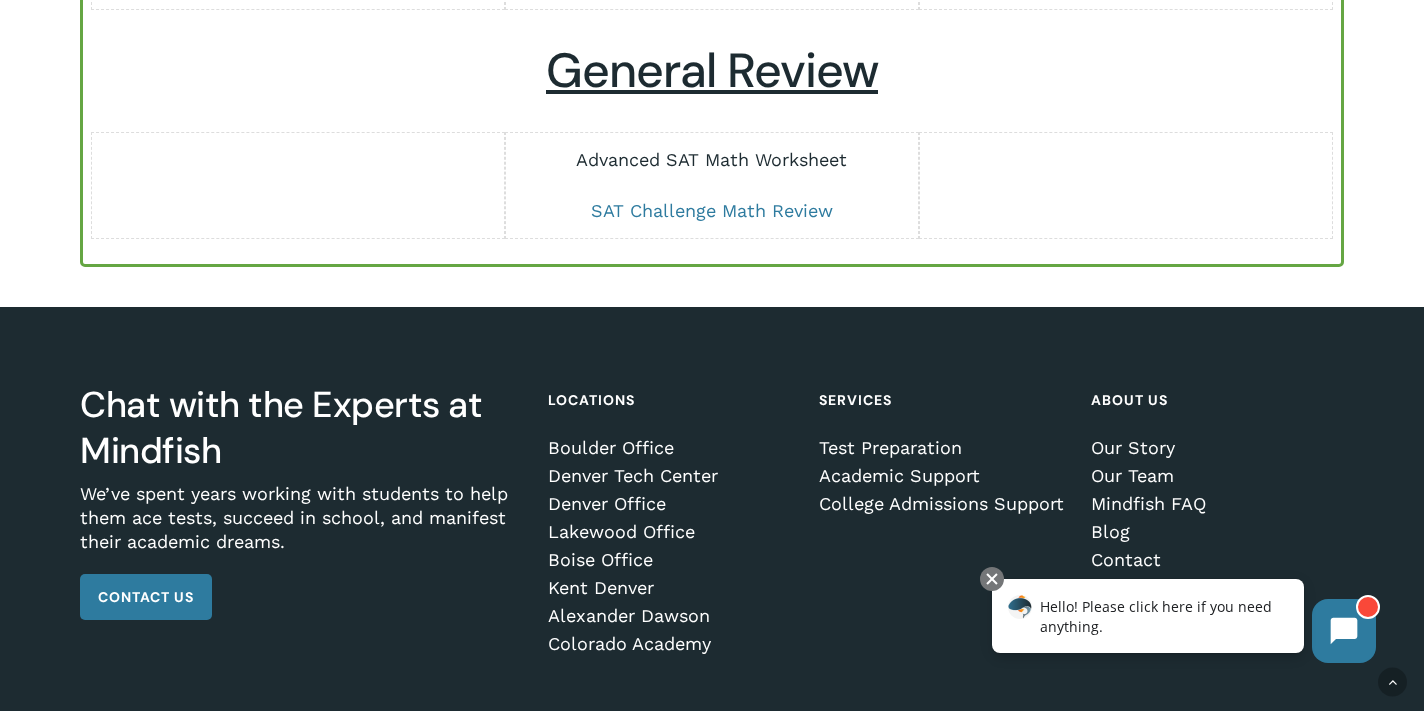 click on "Advanced SAT Math Worksheet" at bounding box center (711, 159) 